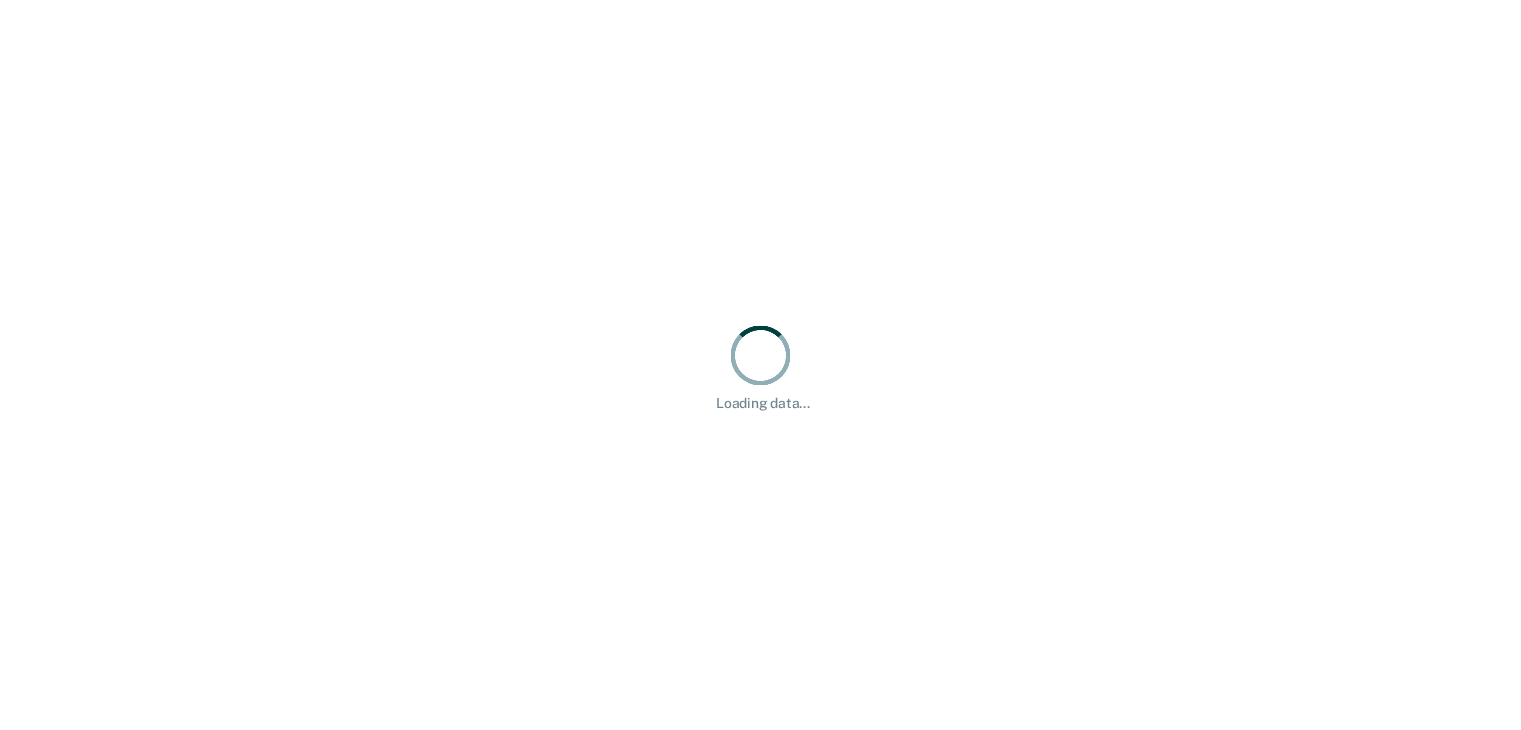 scroll, scrollTop: 0, scrollLeft: 0, axis: both 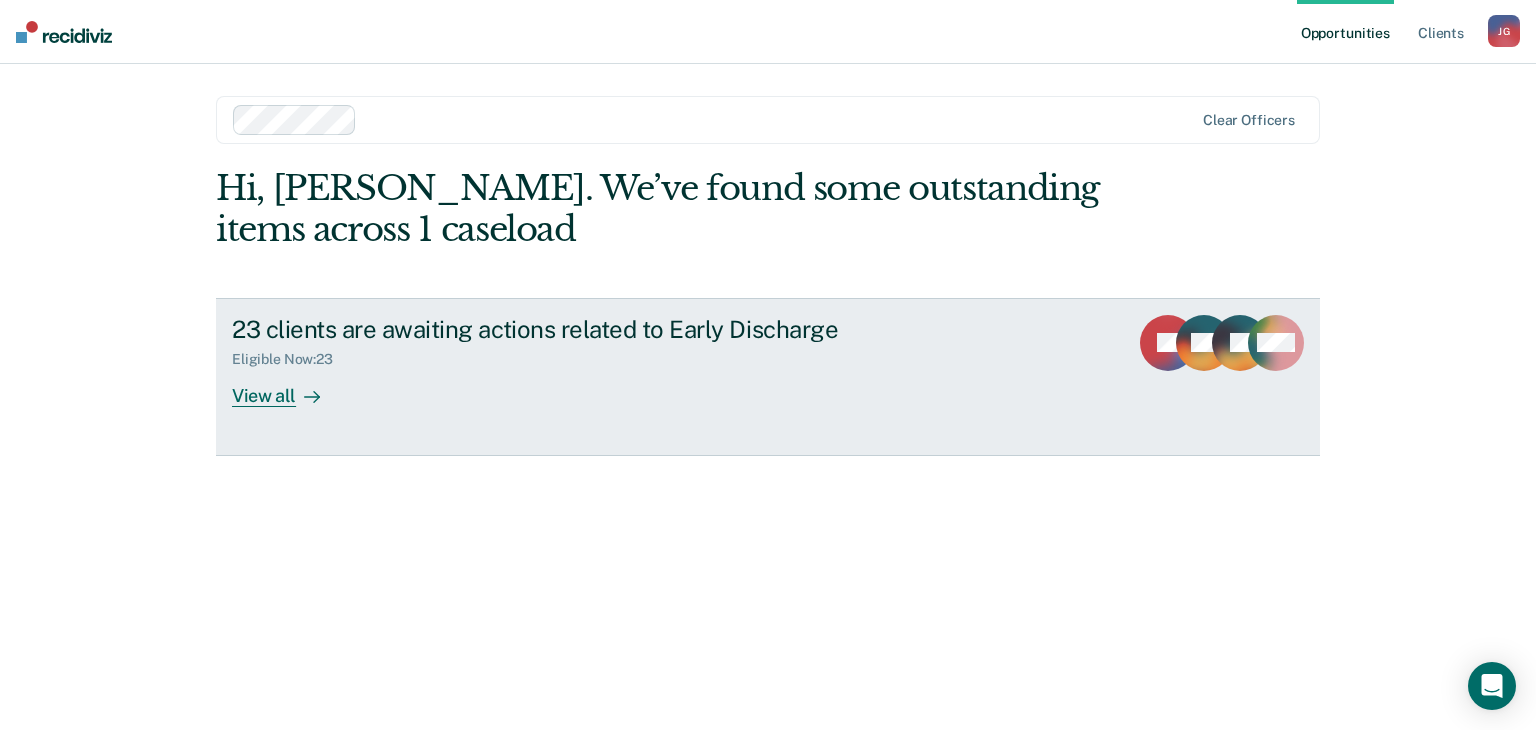 click 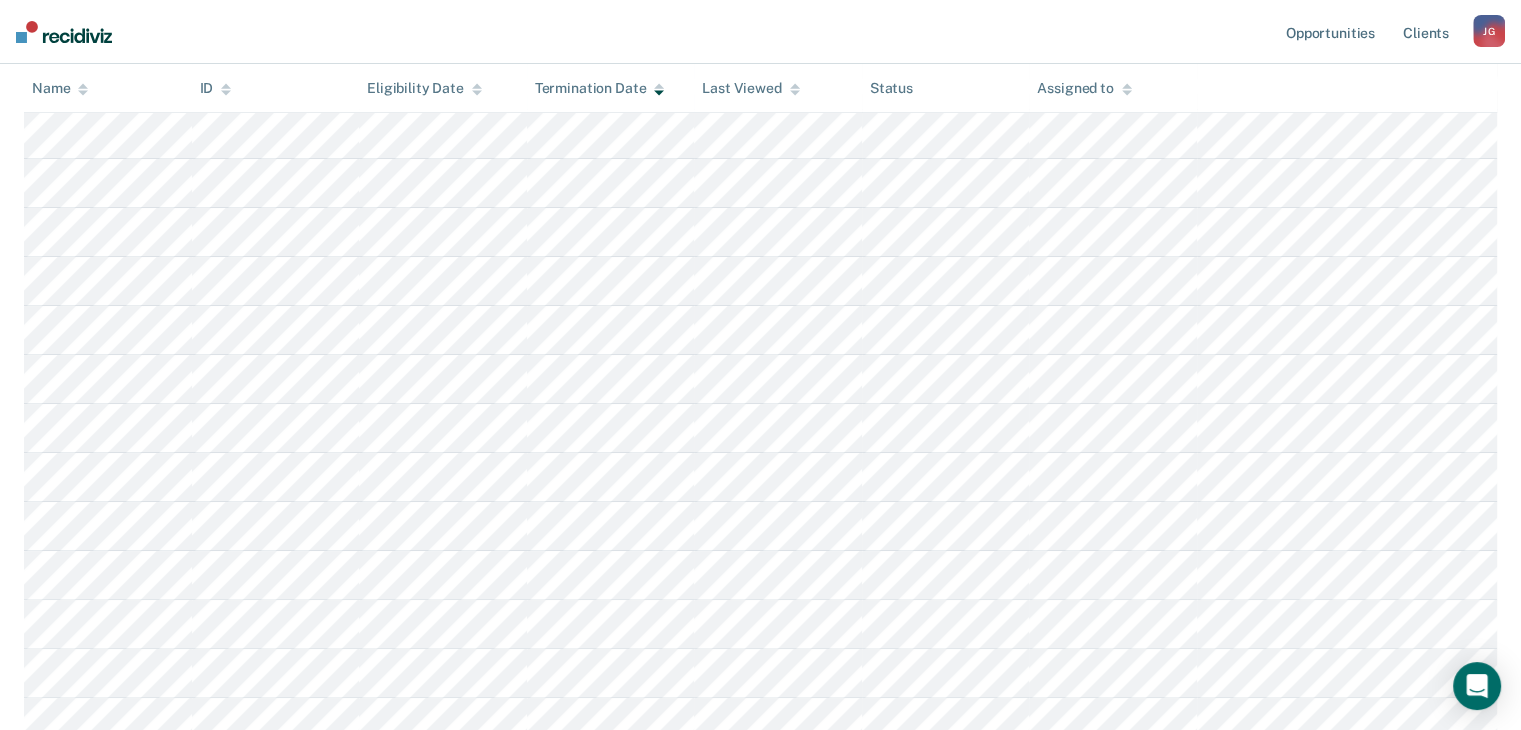 scroll, scrollTop: 400, scrollLeft: 0, axis: vertical 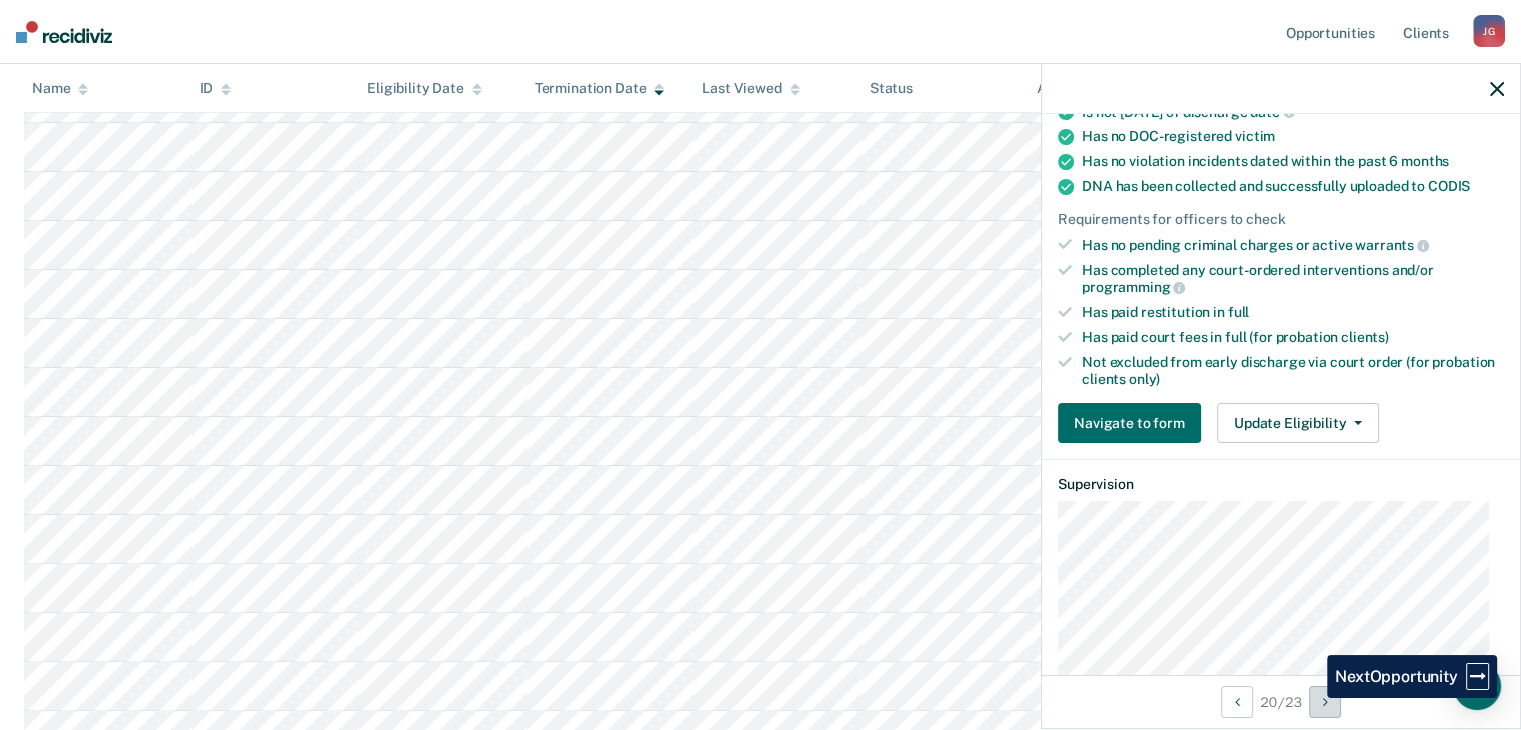 click at bounding box center [1325, 702] 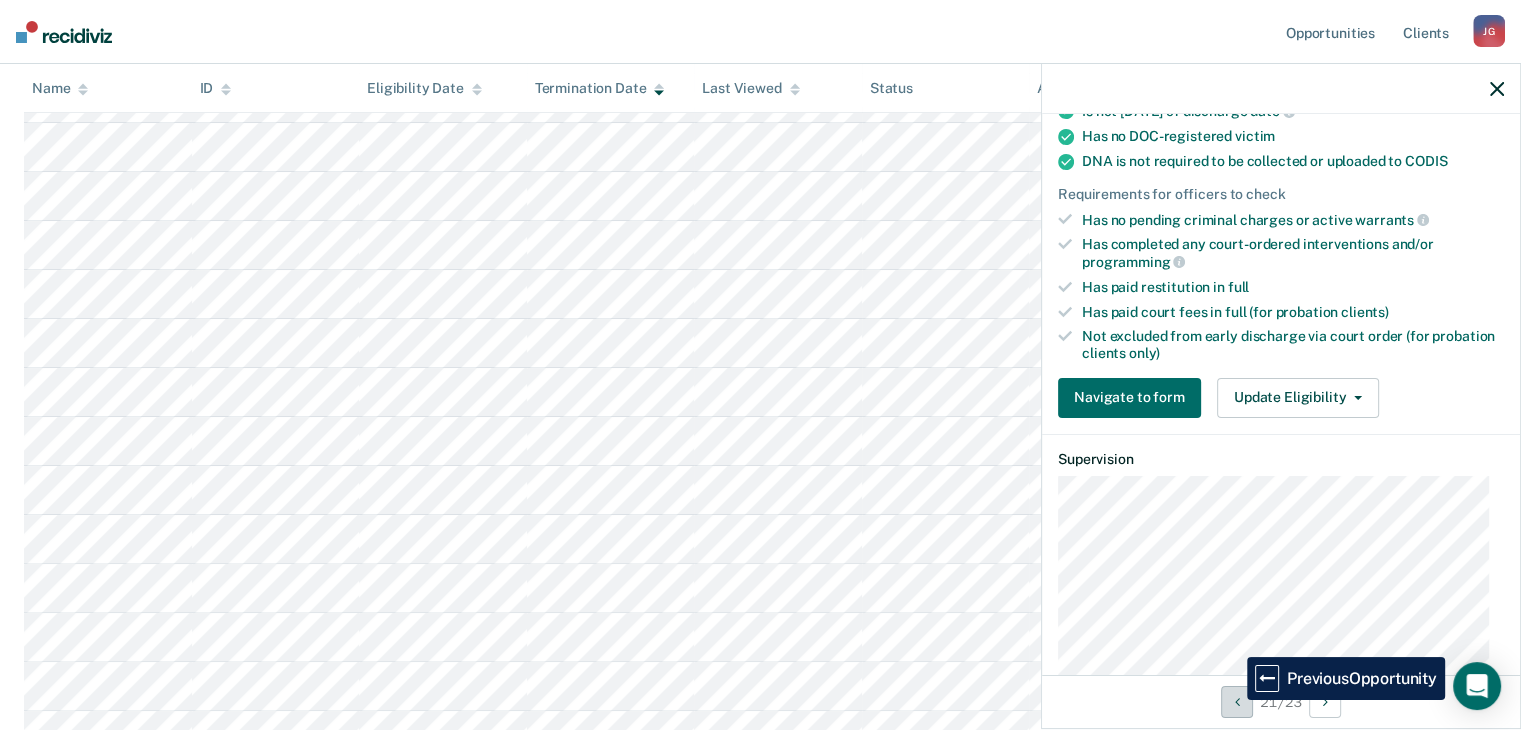 click at bounding box center (1237, 702) 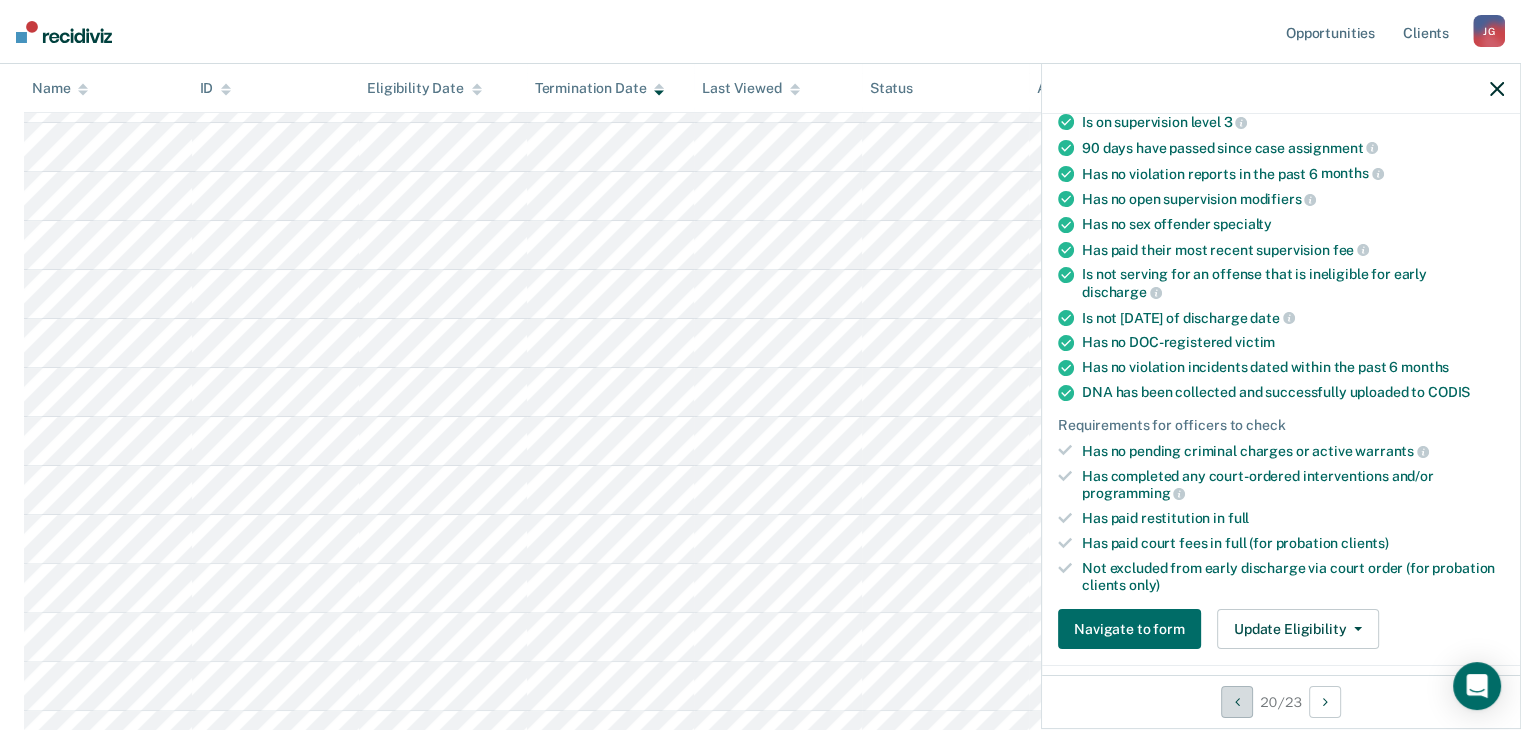 scroll, scrollTop: 228, scrollLeft: 0, axis: vertical 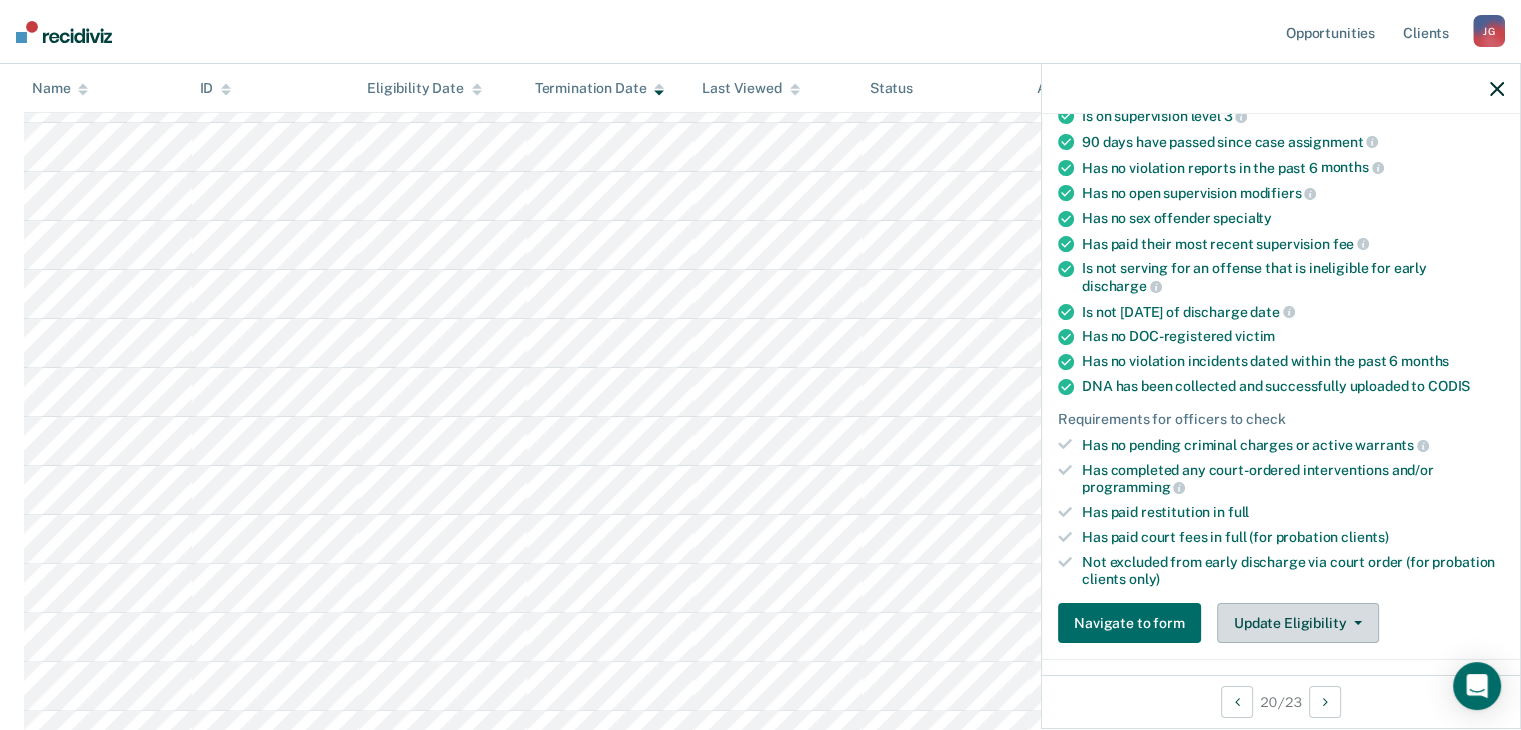 click on "Update Eligibility" at bounding box center (1298, 623) 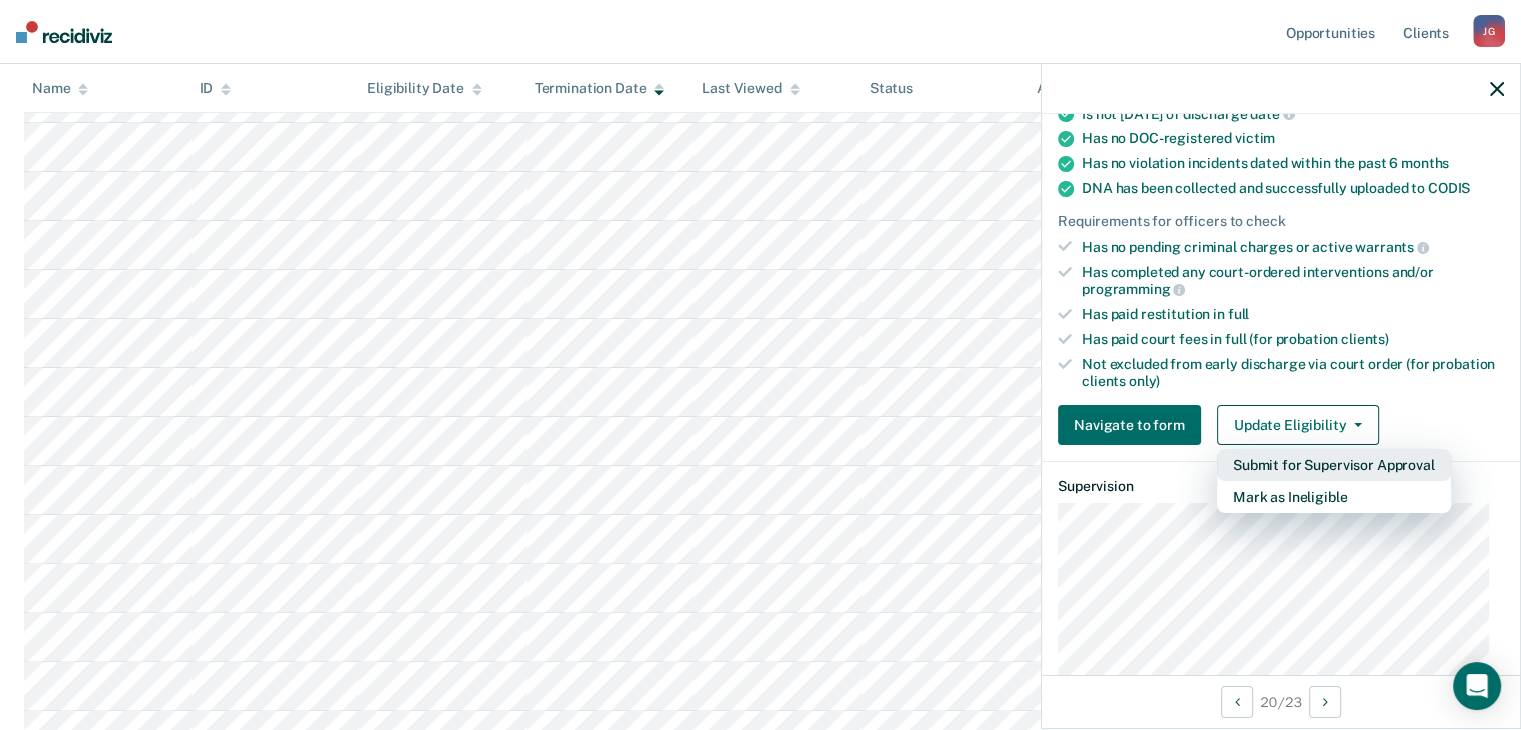 scroll, scrollTop: 428, scrollLeft: 0, axis: vertical 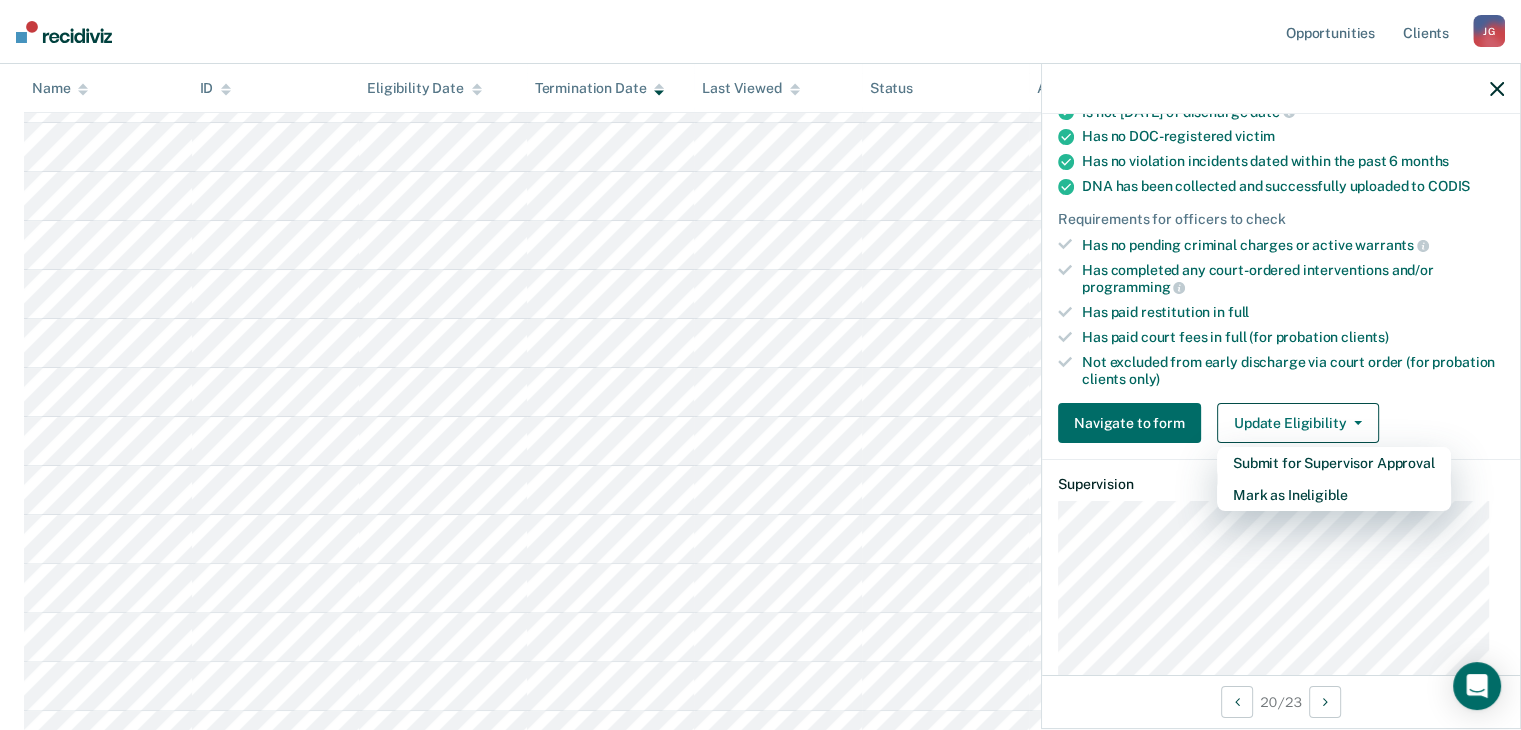 click on "Has paid restitution in   full" at bounding box center (1293, 312) 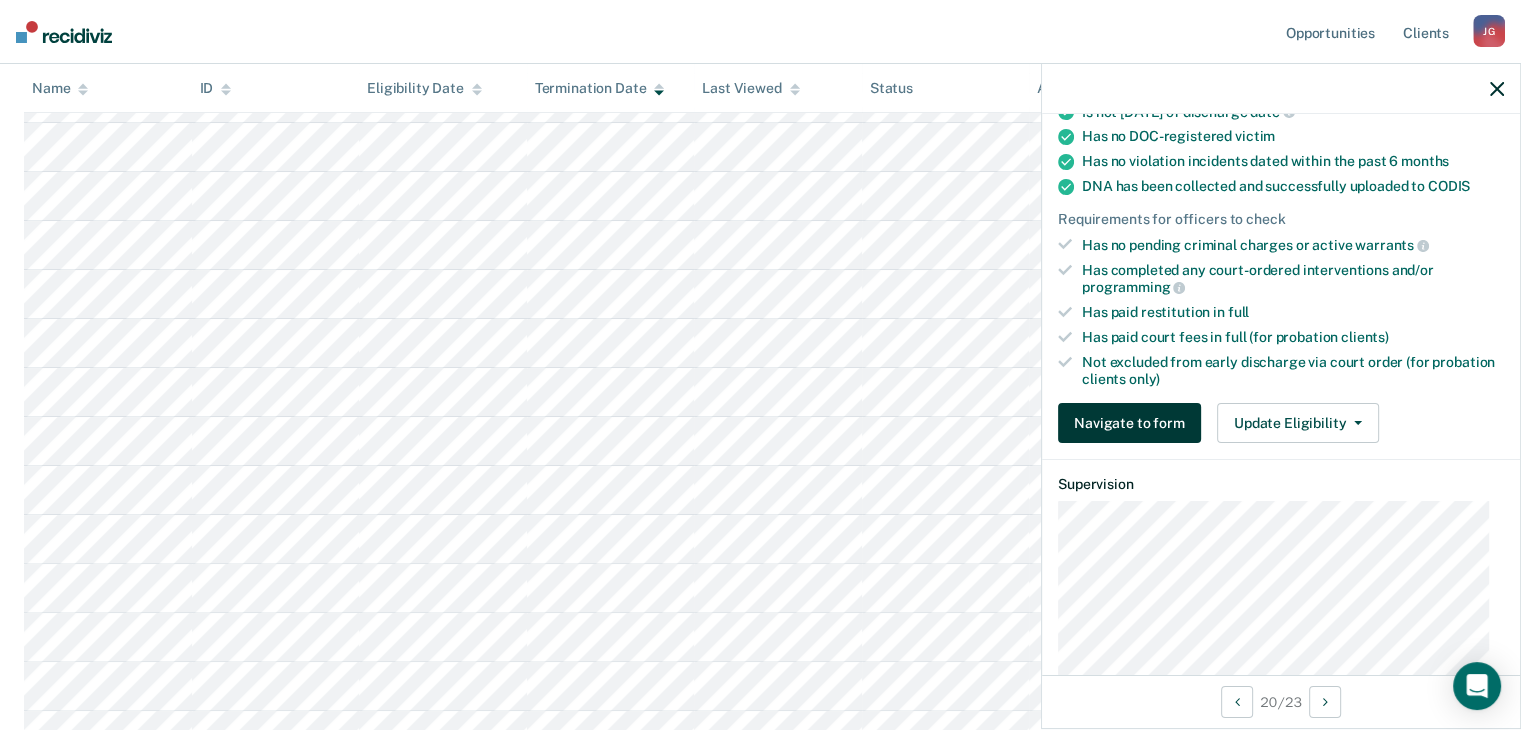 click on "Navigate to form" at bounding box center (1129, 423) 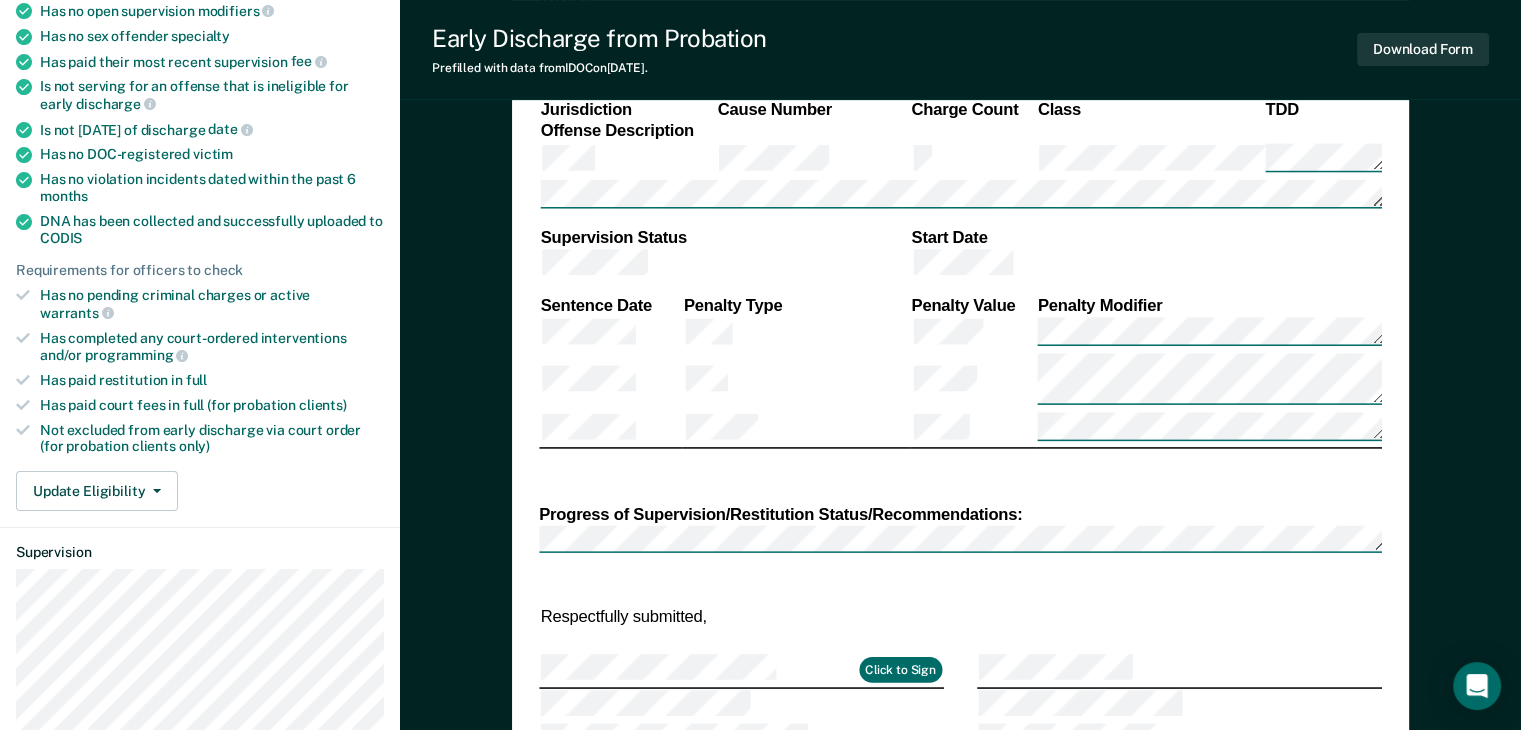scroll, scrollTop: 0, scrollLeft: 0, axis: both 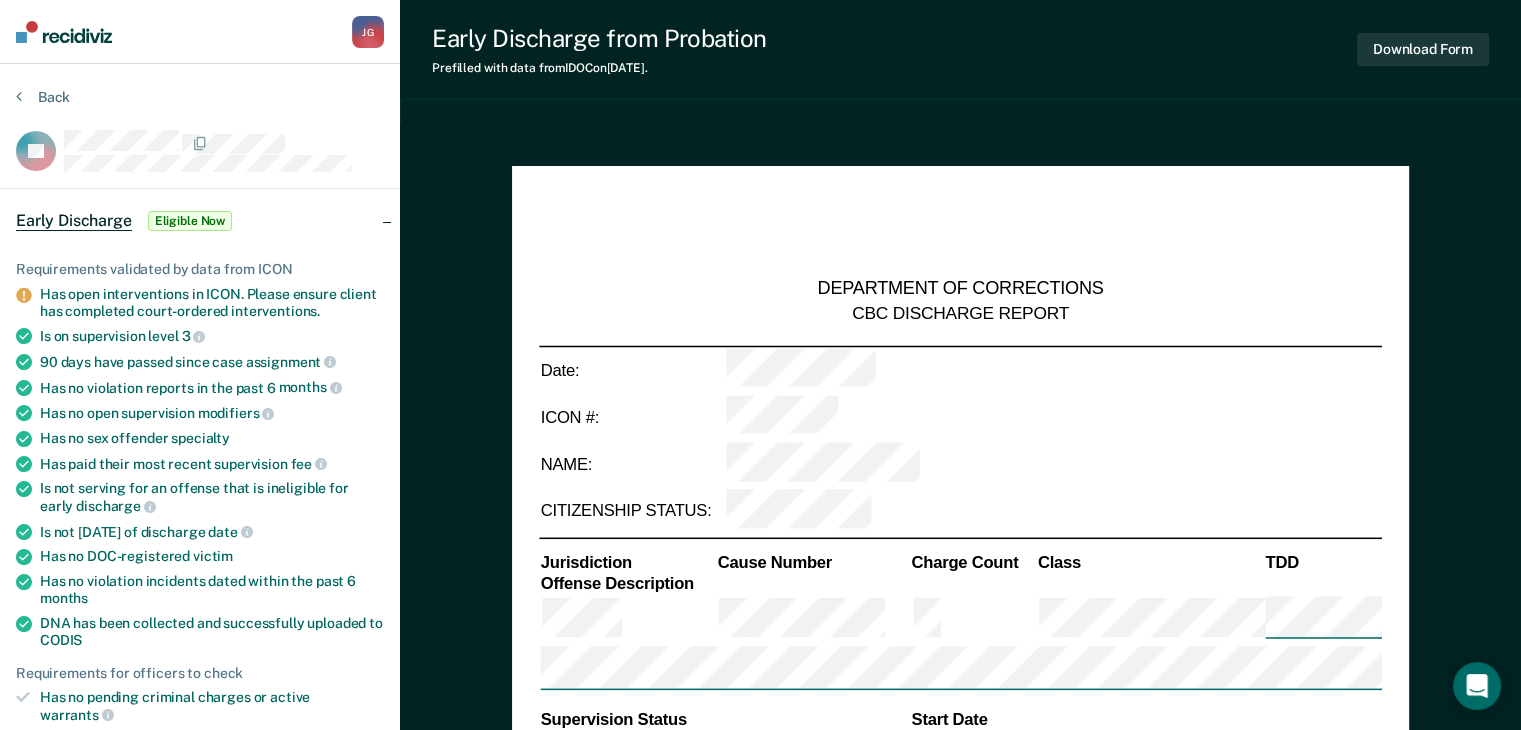 type on "x" 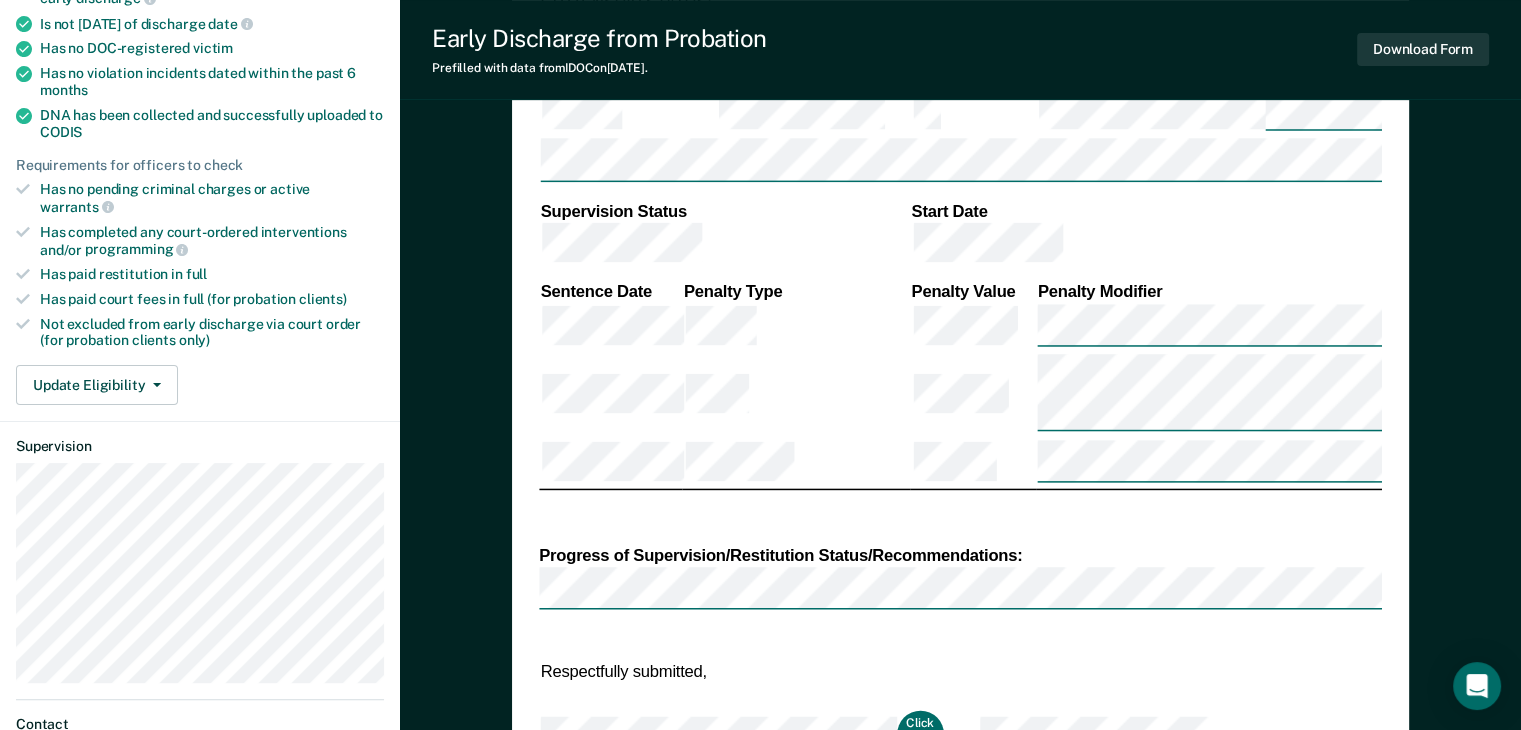 scroll, scrollTop: 500, scrollLeft: 0, axis: vertical 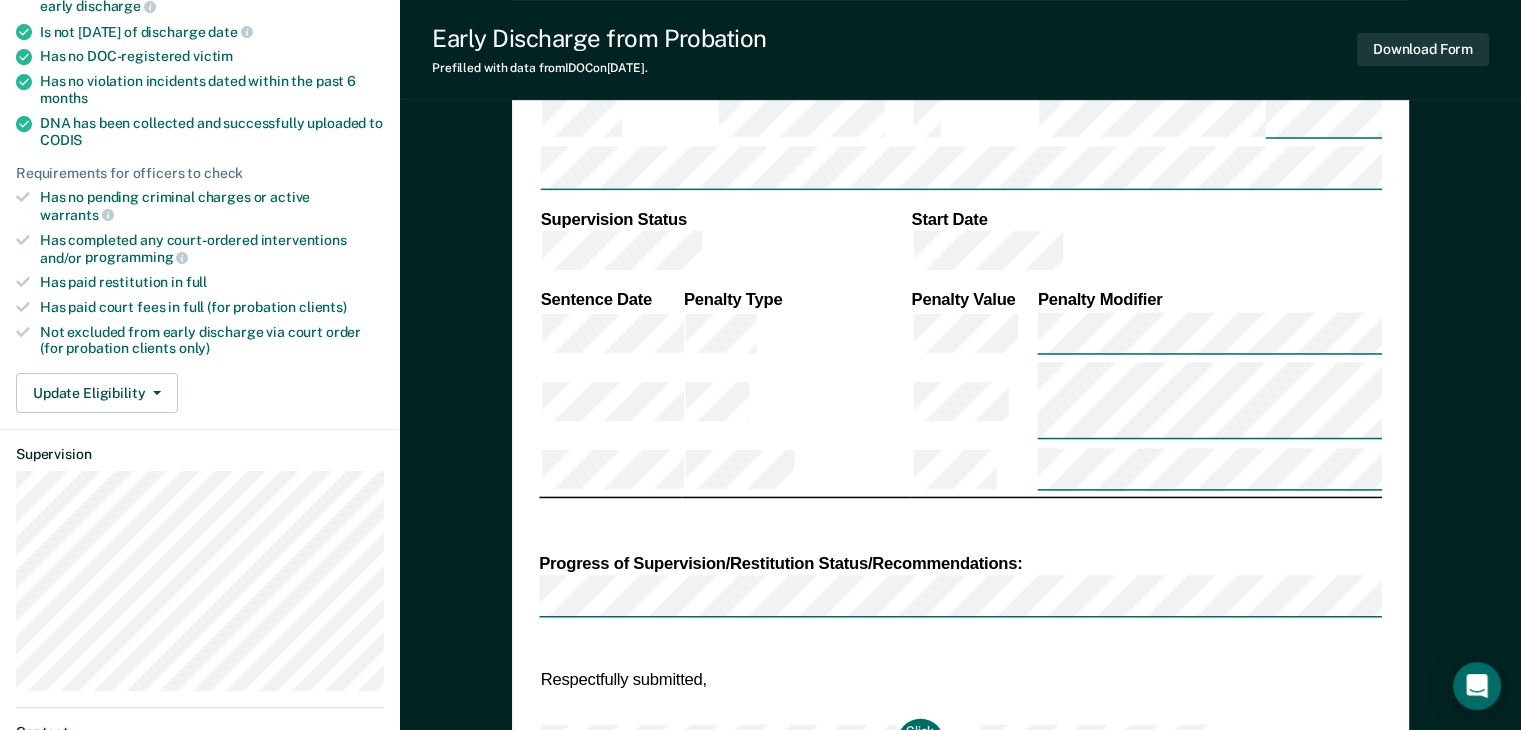 click 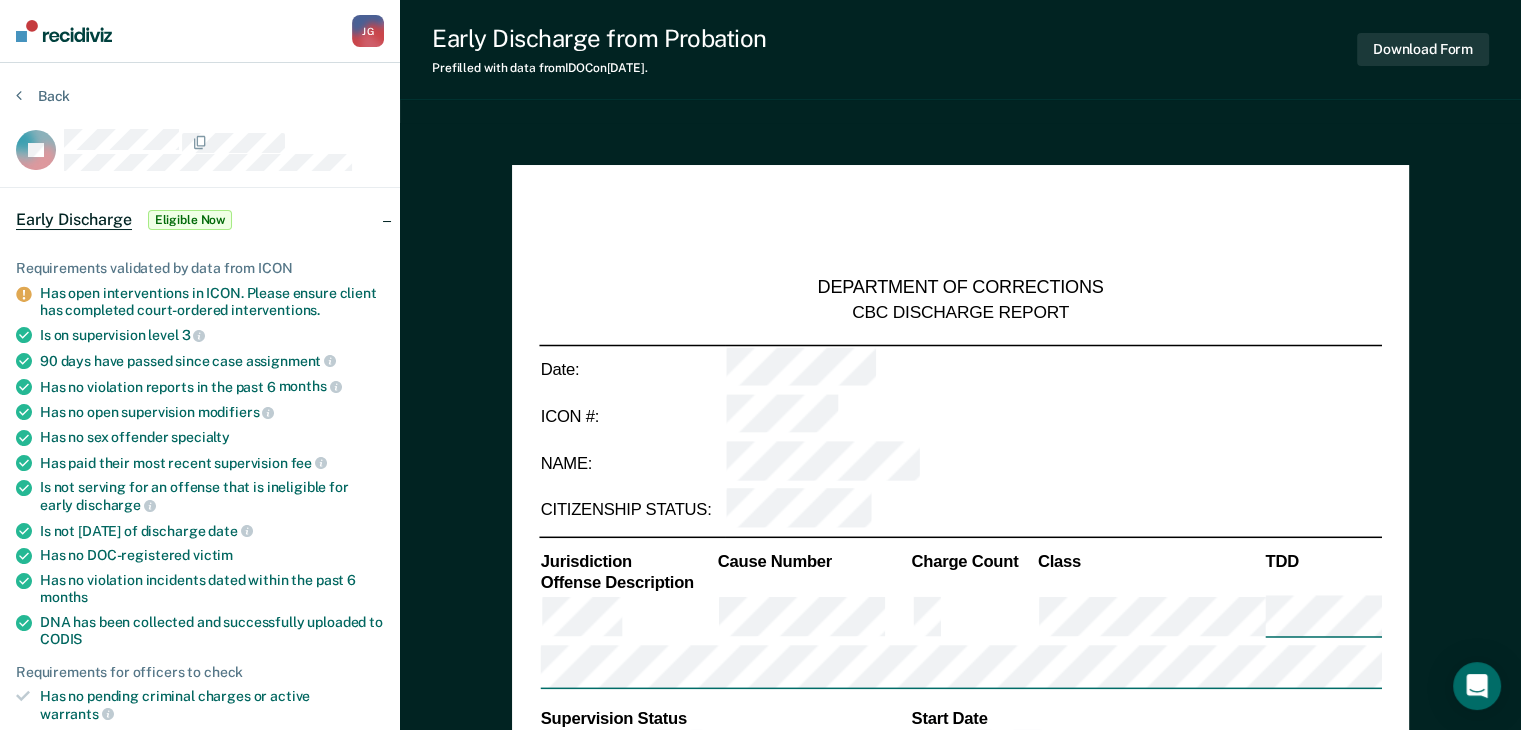 scroll, scrollTop: 0, scrollLeft: 0, axis: both 